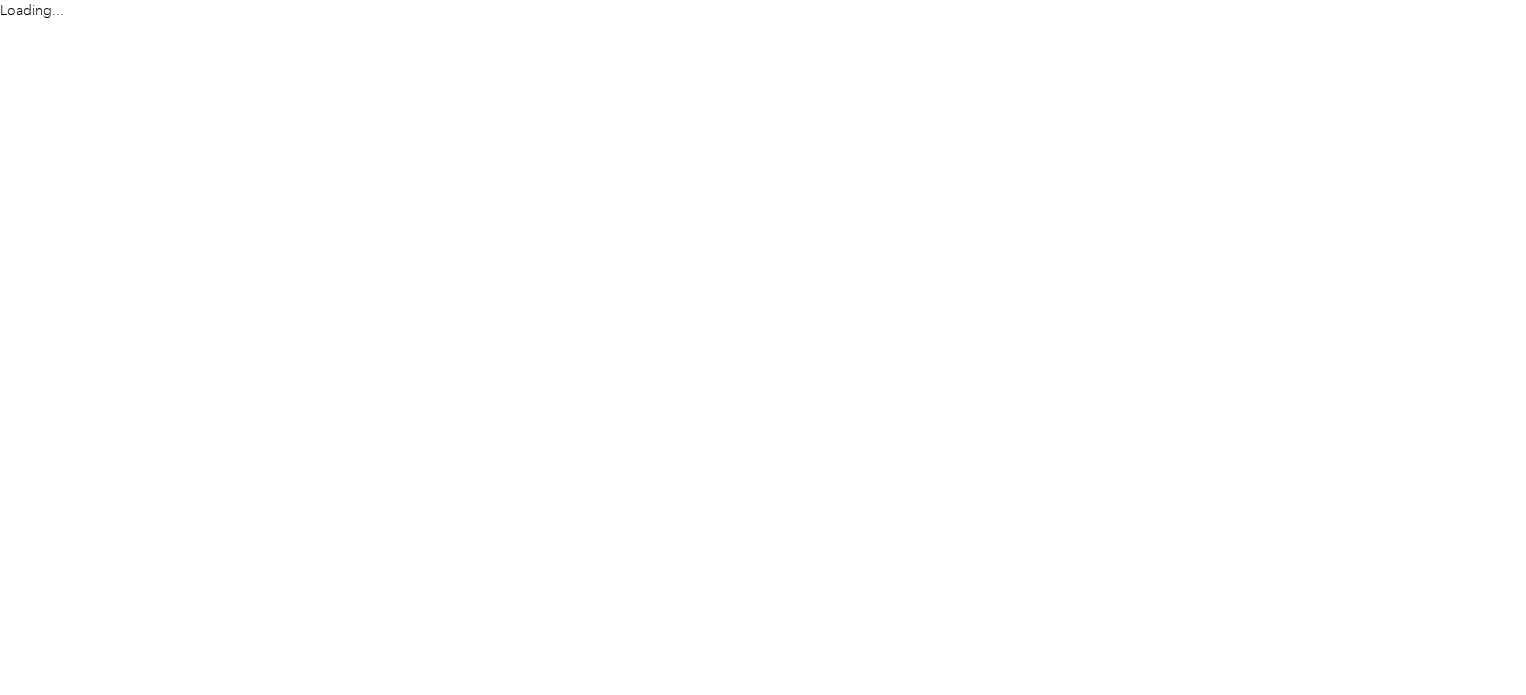 scroll, scrollTop: 0, scrollLeft: 0, axis: both 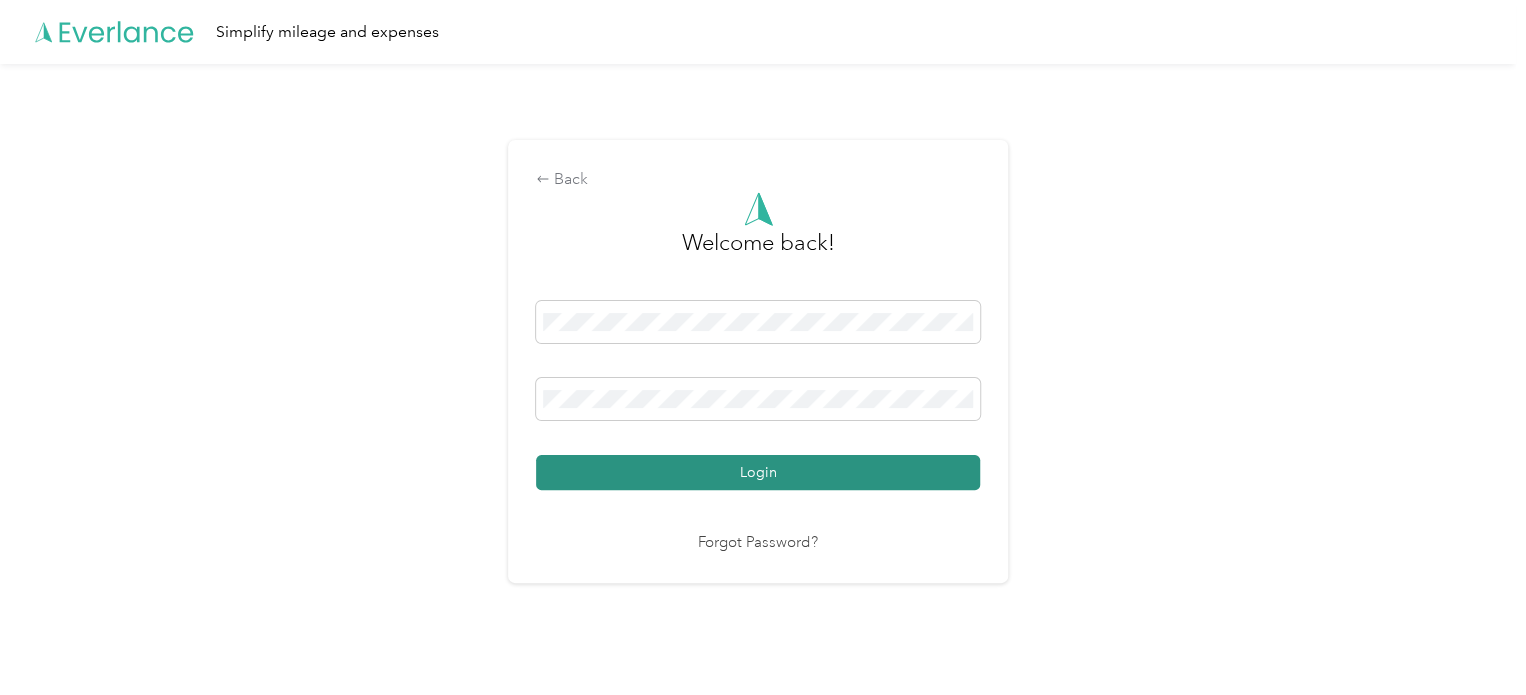 click on "Login" at bounding box center (758, 472) 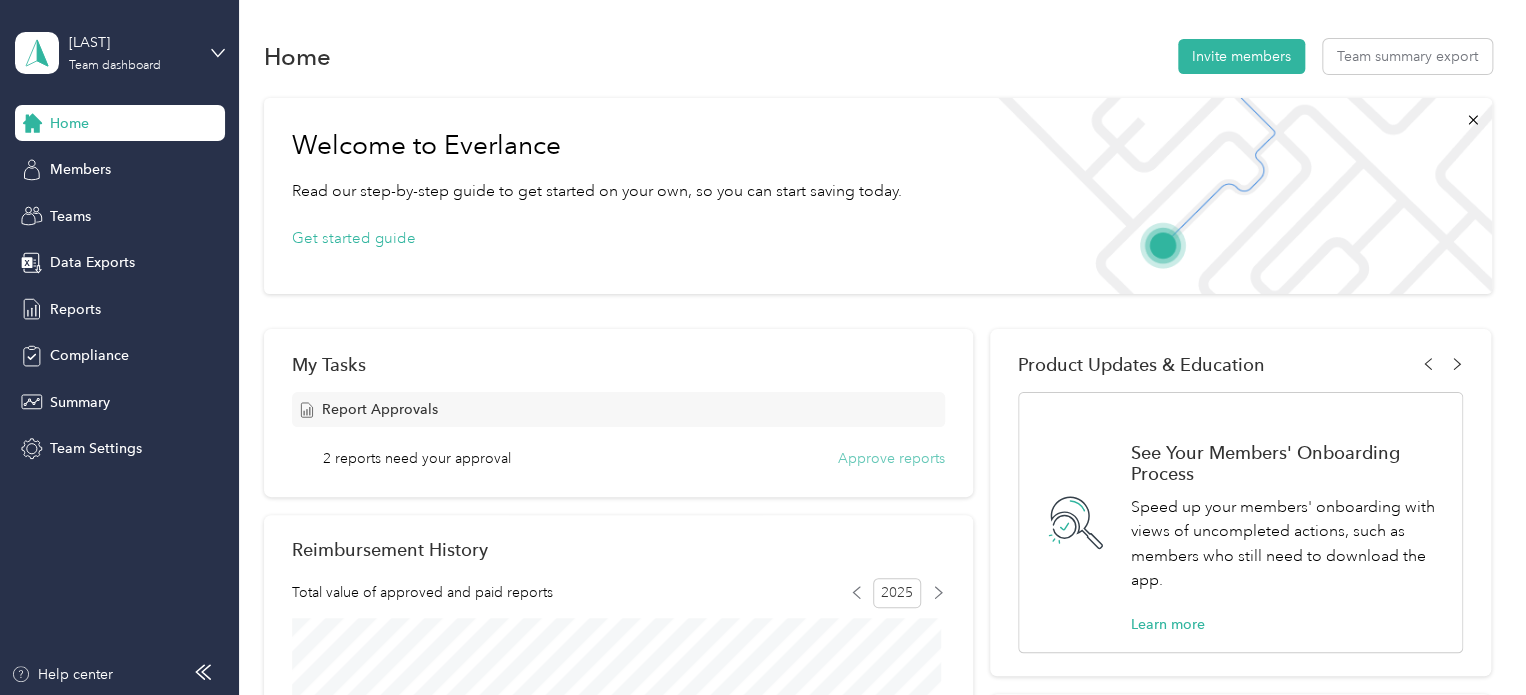 click on "Approve reports" at bounding box center [891, 458] 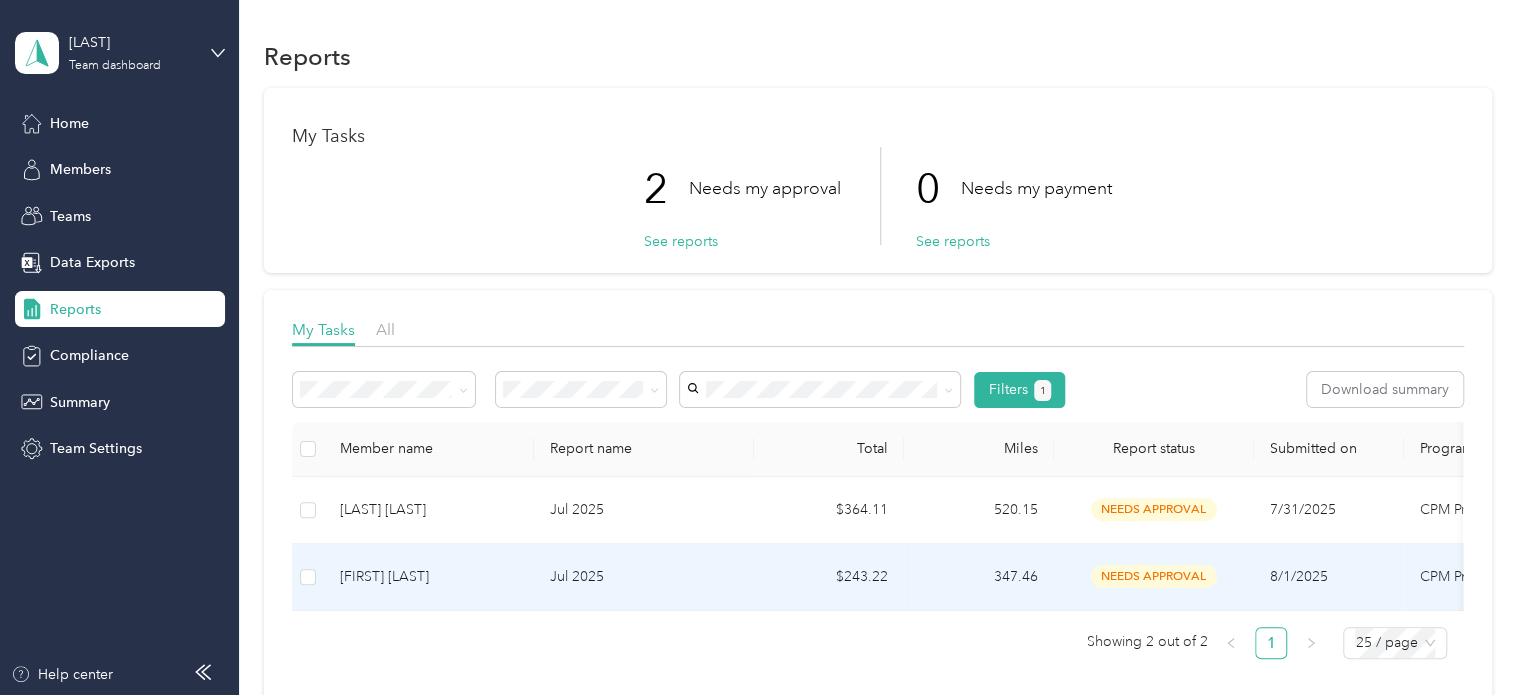 click on "$243.22" at bounding box center [829, 577] 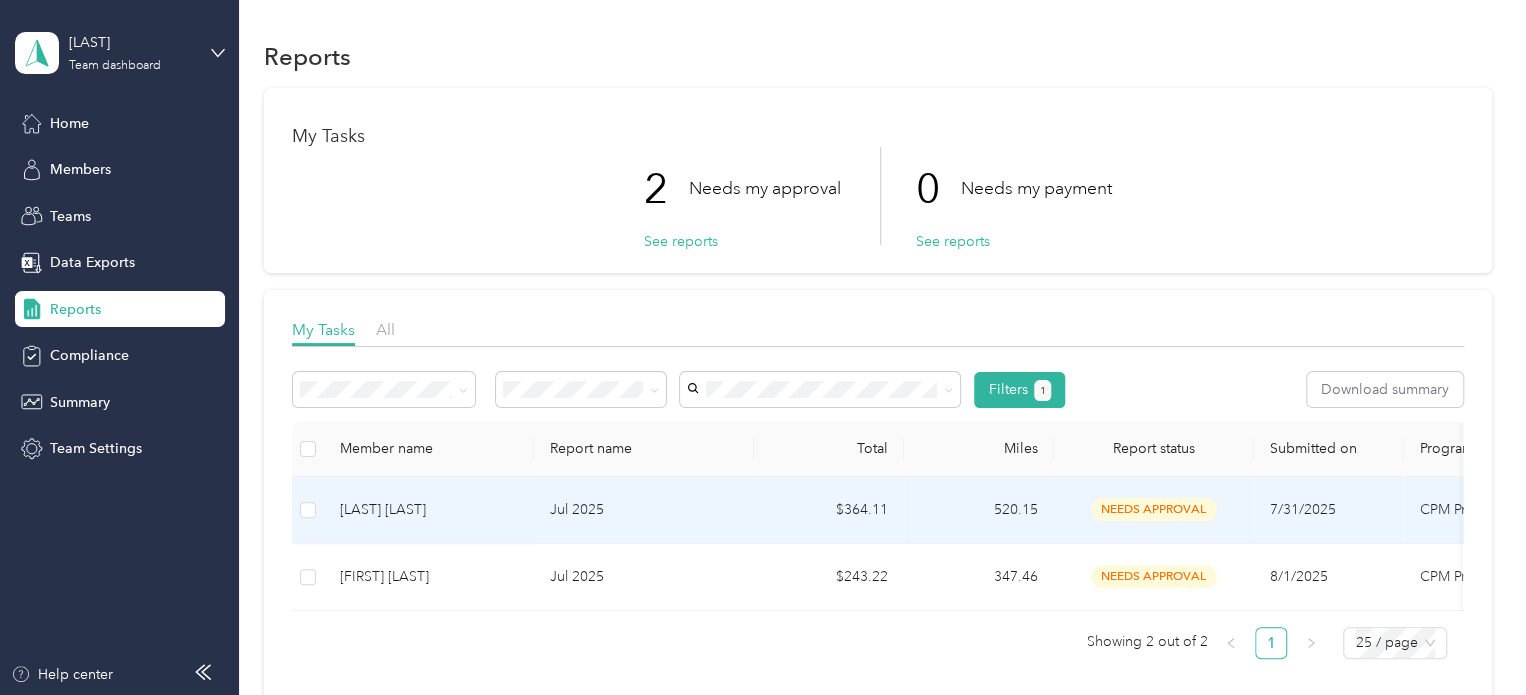 click on "[LAST] [LAST]" at bounding box center (429, 510) 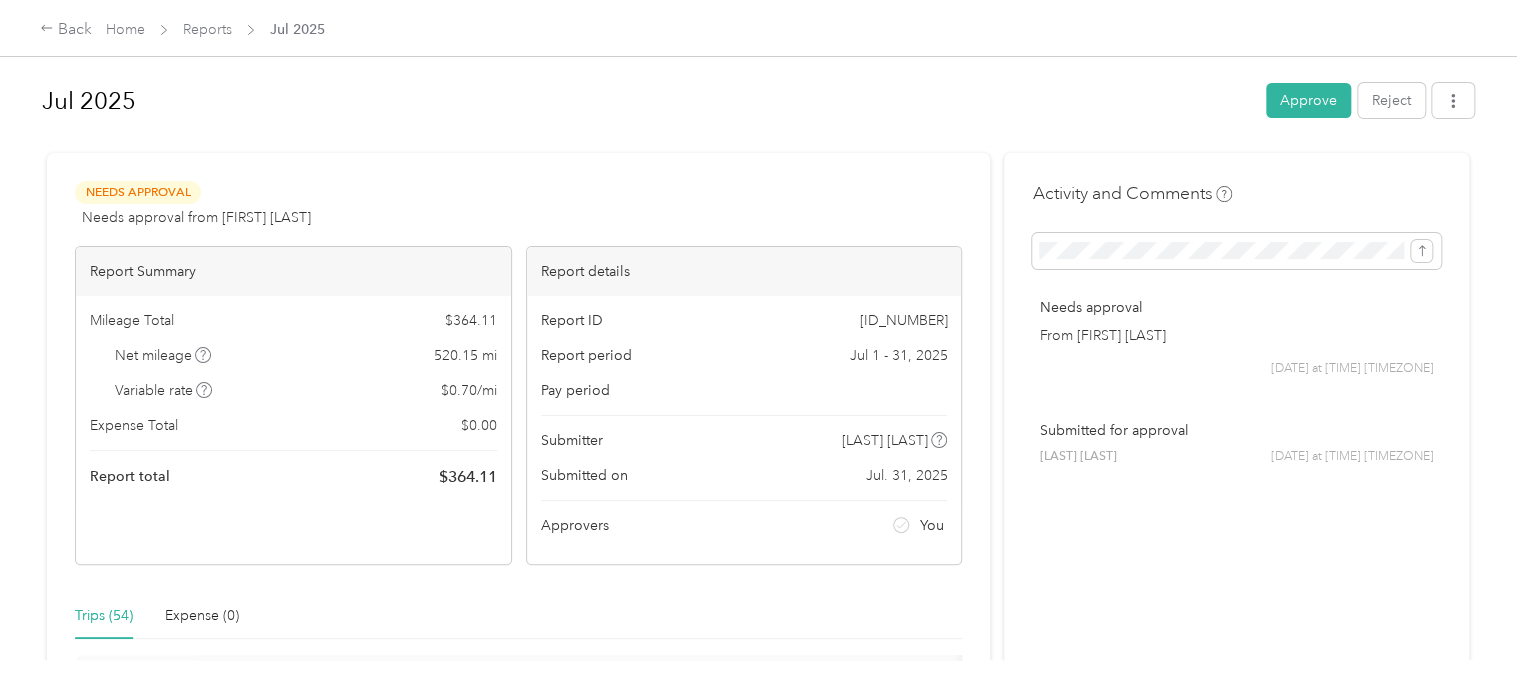 click on "Trips (54) Expense (0)" at bounding box center [518, 616] 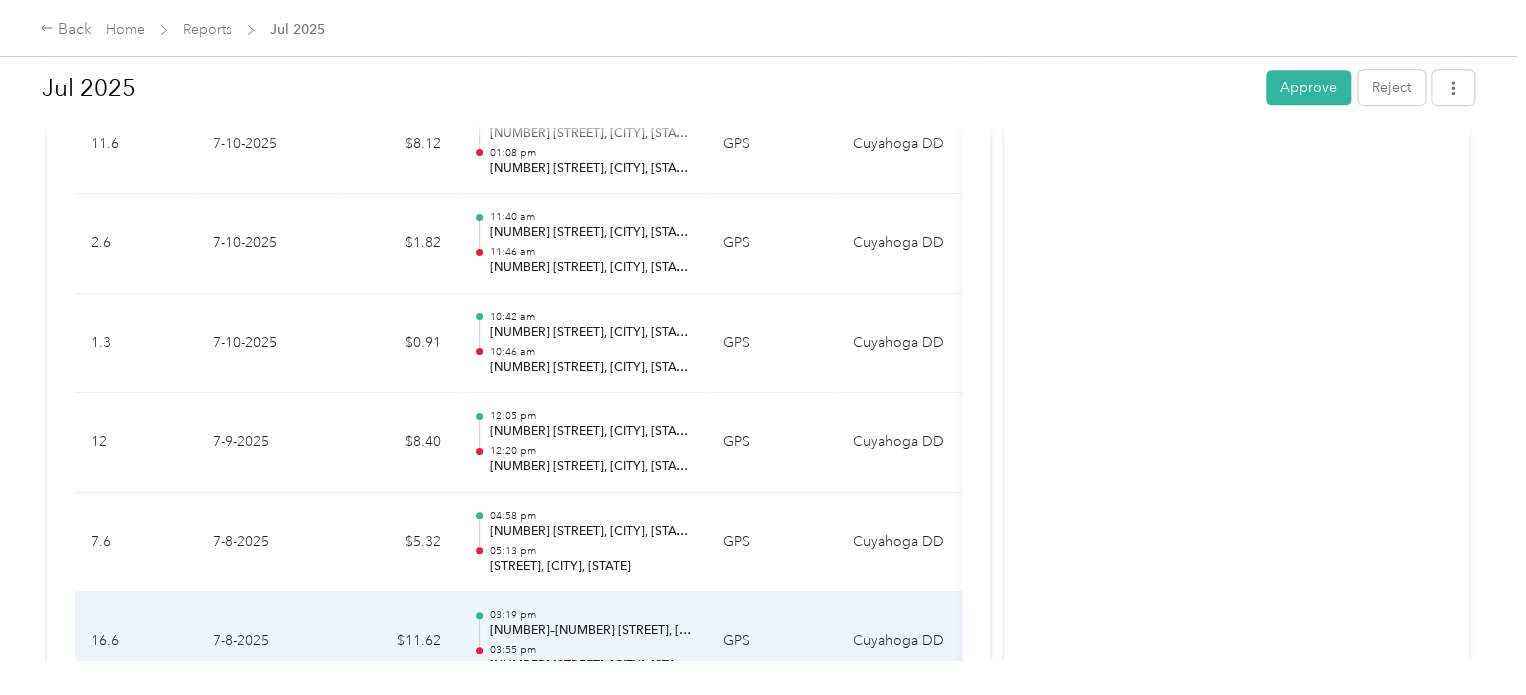 scroll, scrollTop: 4370, scrollLeft: 0, axis: vertical 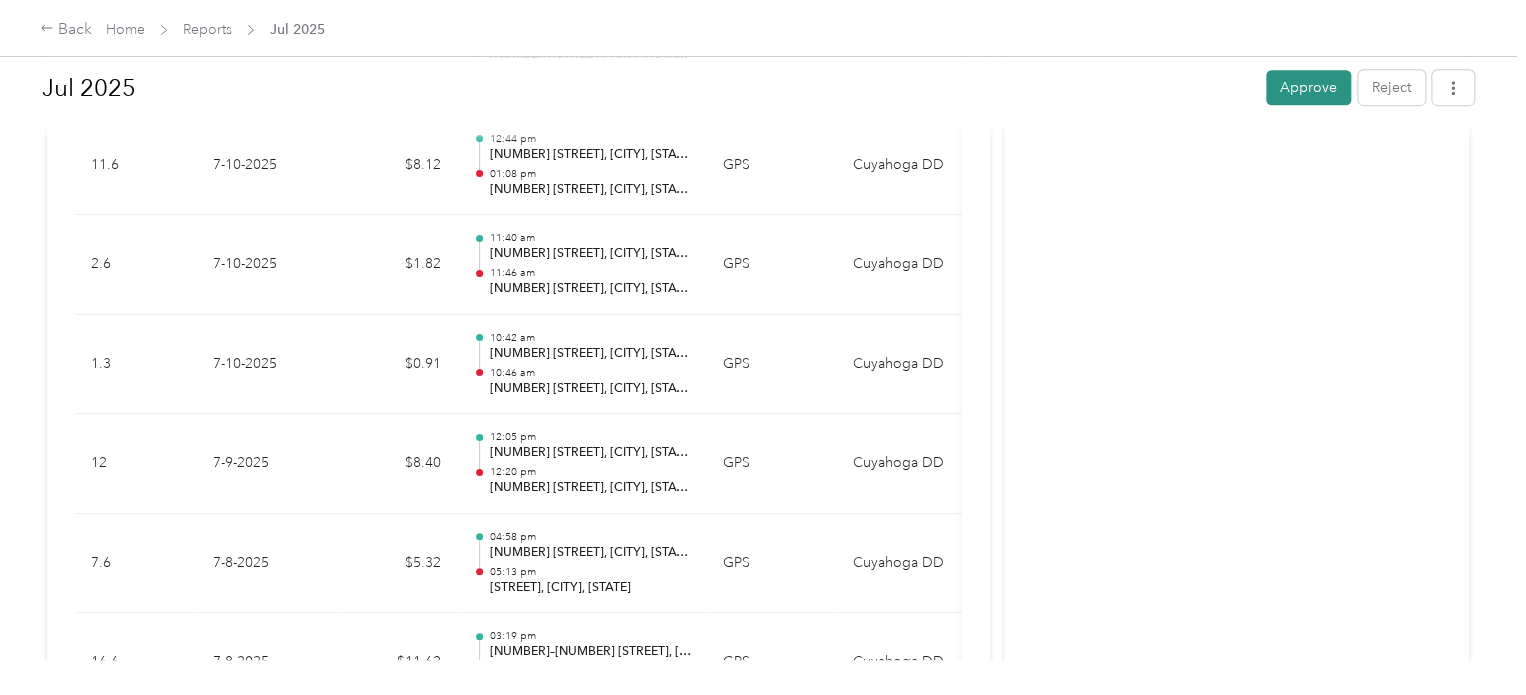 click on "Approve" at bounding box center [1308, 87] 